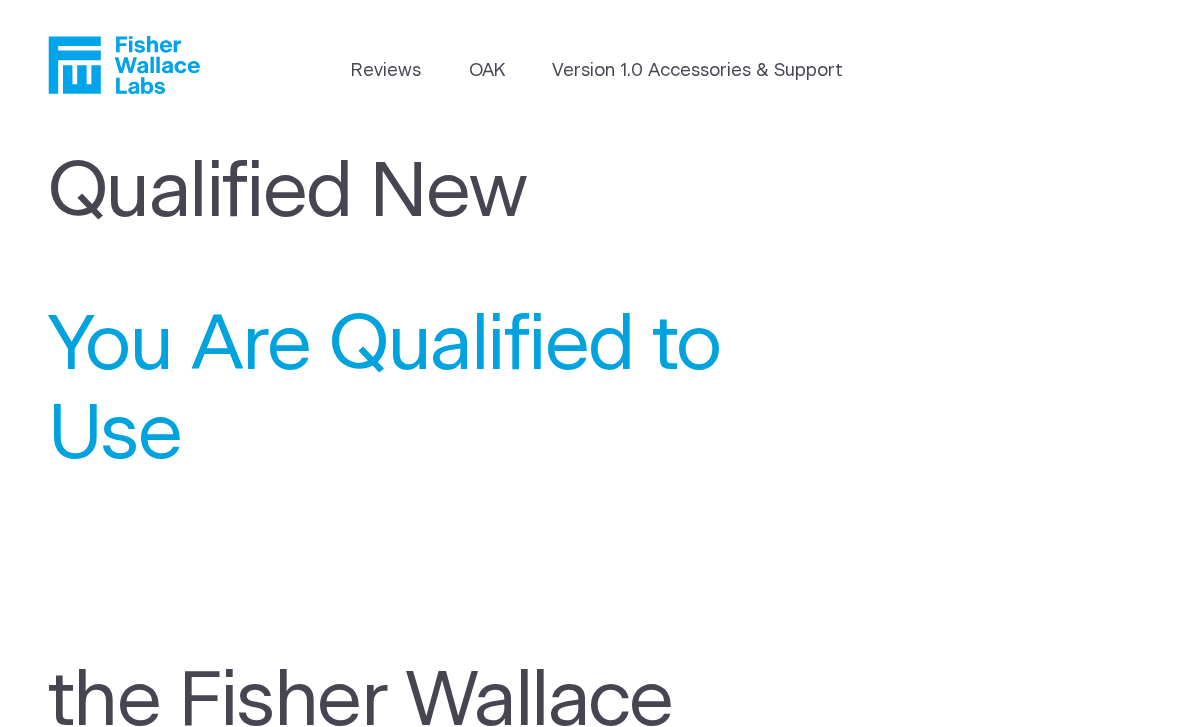 scroll, scrollTop: 864, scrollLeft: 0, axis: vertical 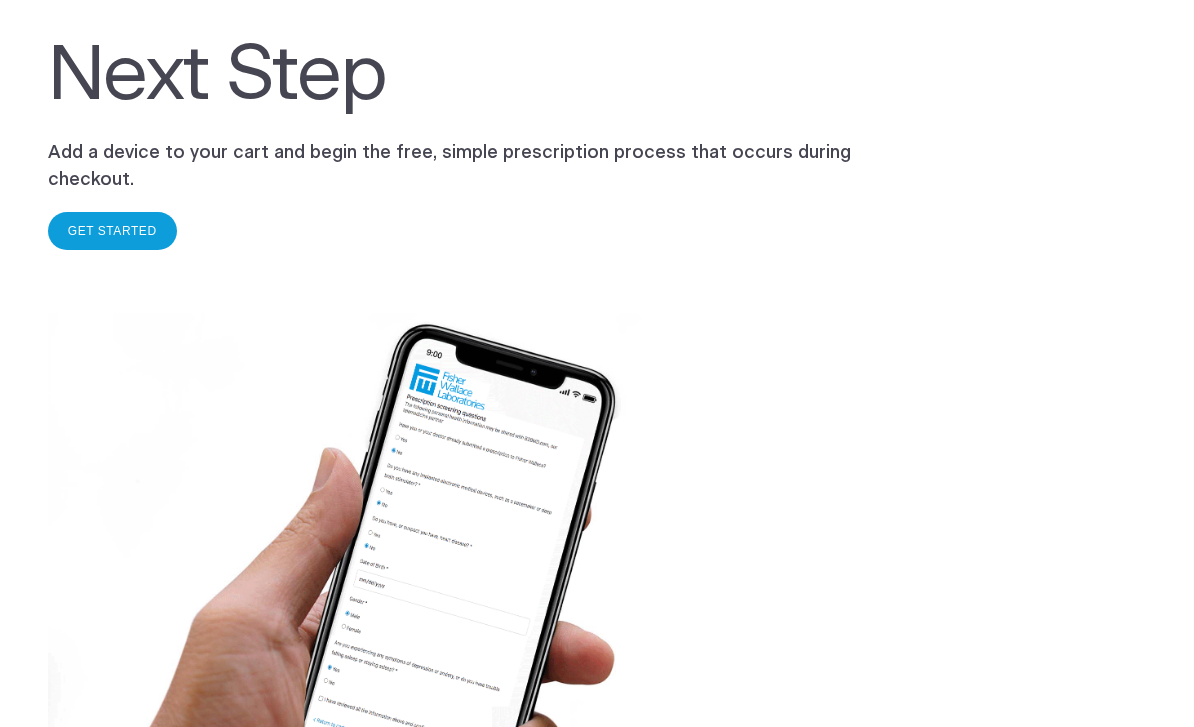 click on "GET STARTED" at bounding box center [112, 231] 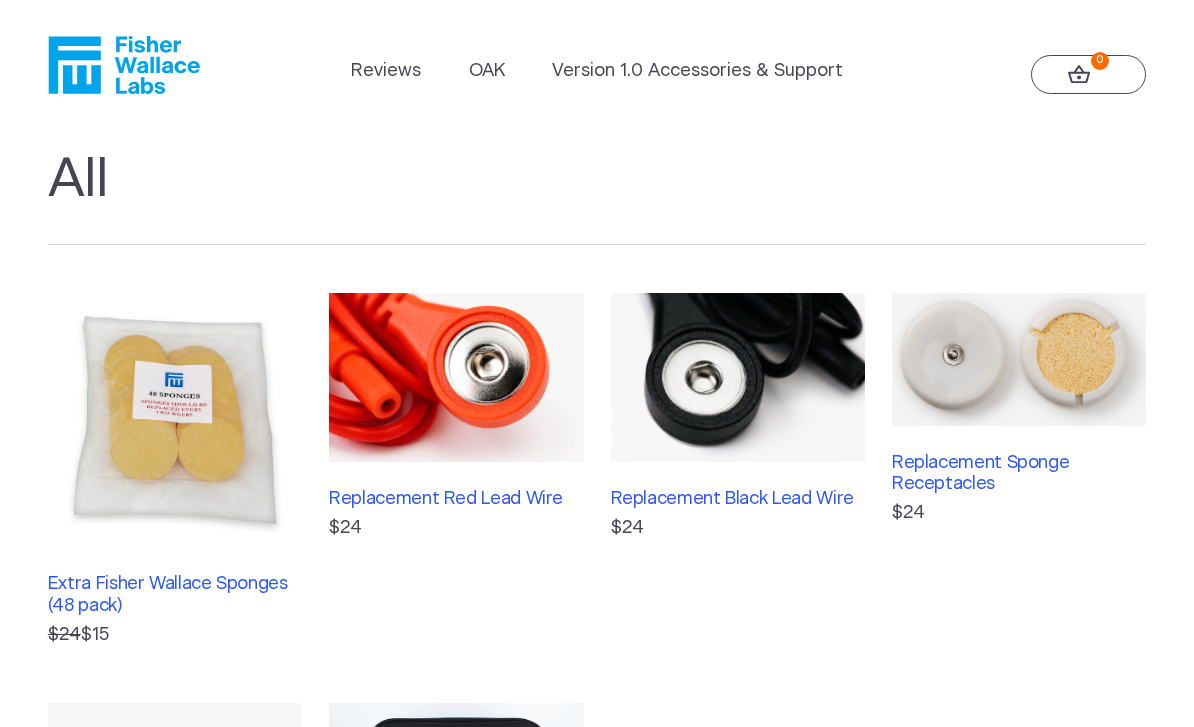 scroll, scrollTop: 0, scrollLeft: 0, axis: both 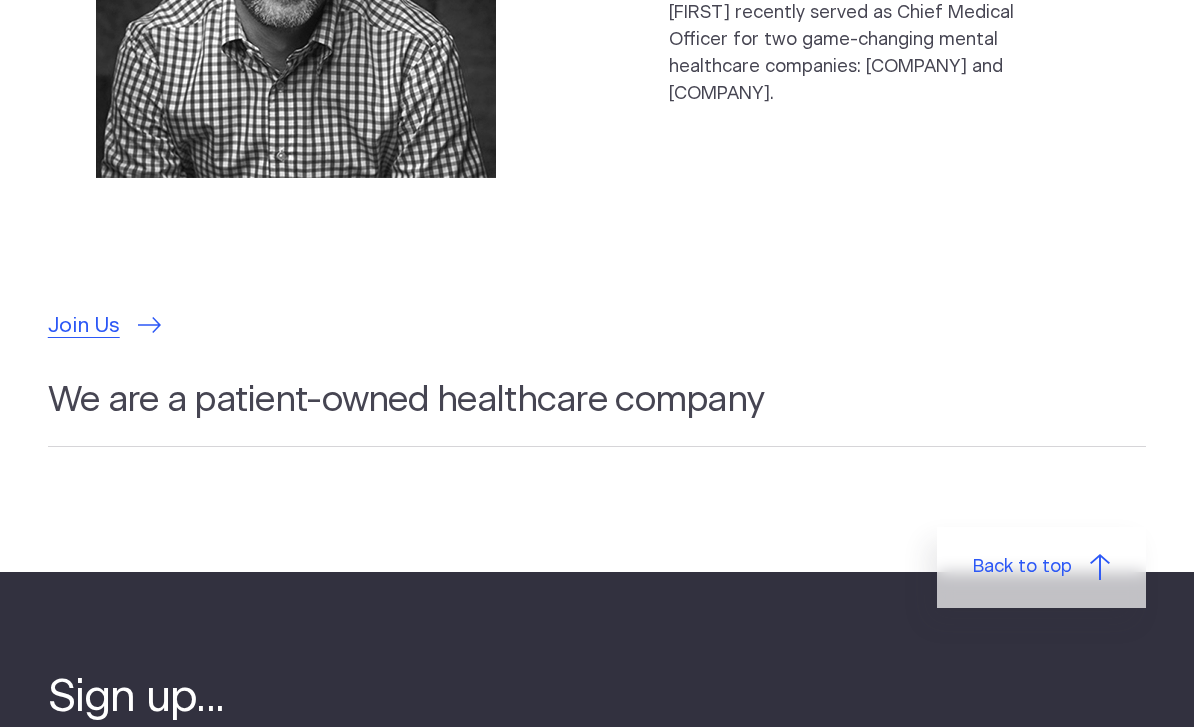 click on "Join Us" at bounding box center [84, 326] 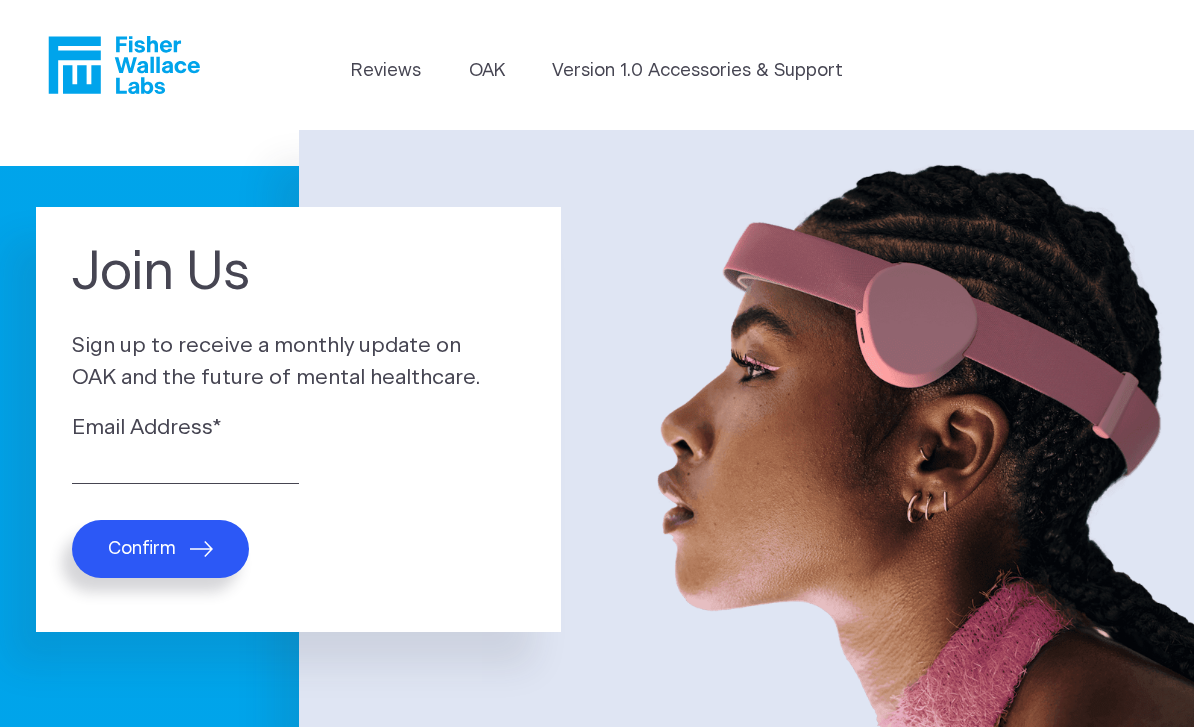 scroll, scrollTop: 0, scrollLeft: 0, axis: both 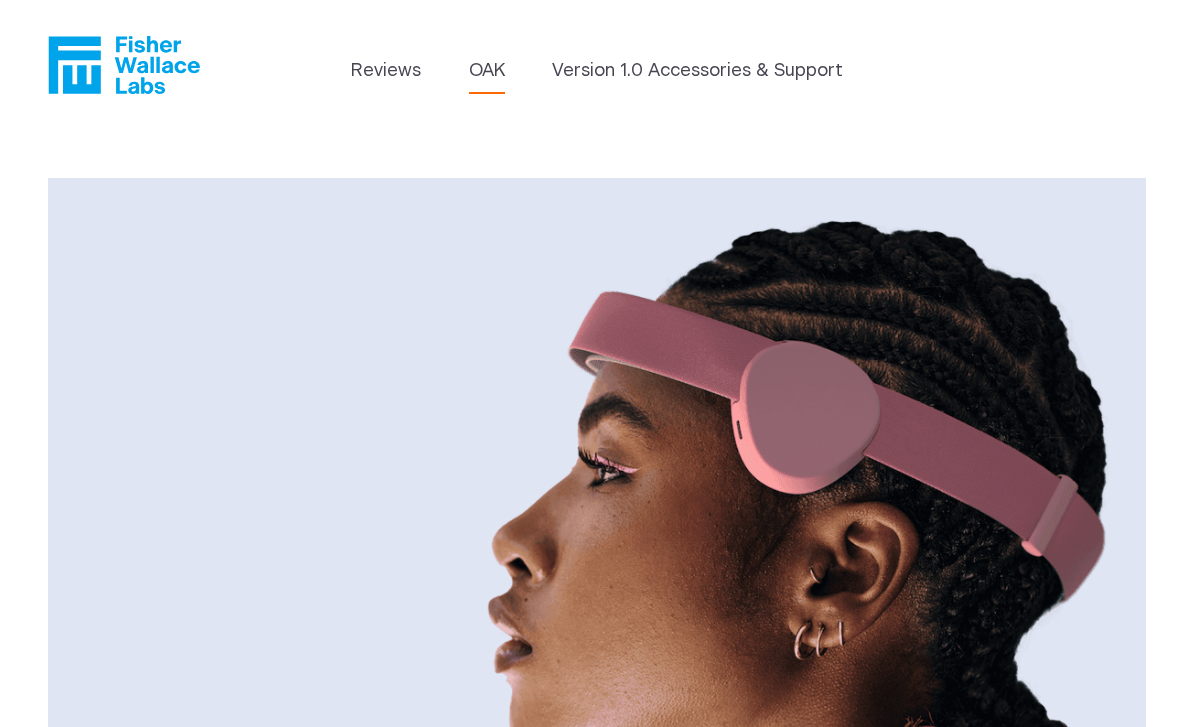 click on "Version 1.0 Accessories & Support" at bounding box center (697, 71) 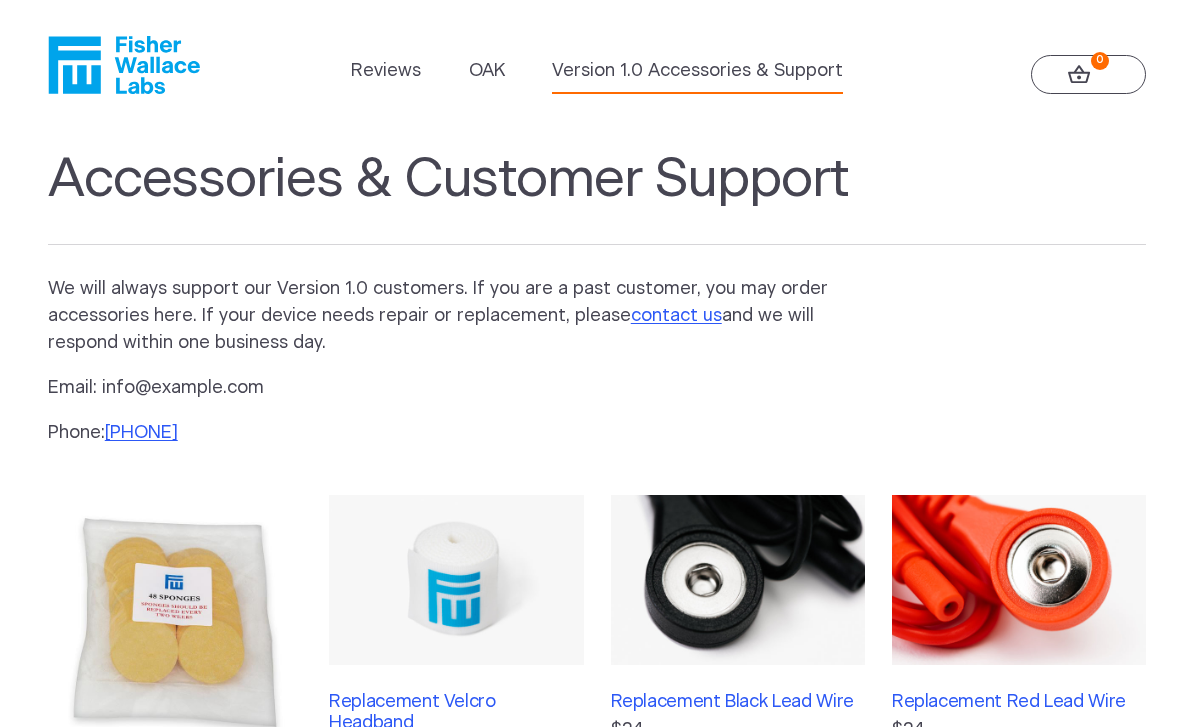 scroll, scrollTop: 0, scrollLeft: 0, axis: both 